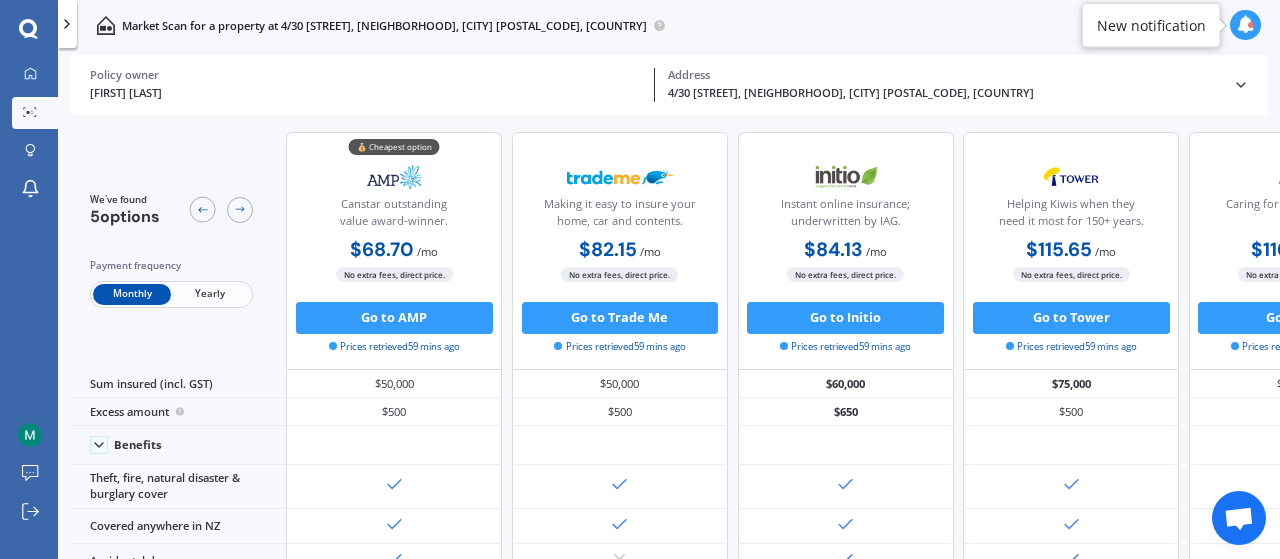 scroll, scrollTop: 0, scrollLeft: 0, axis: both 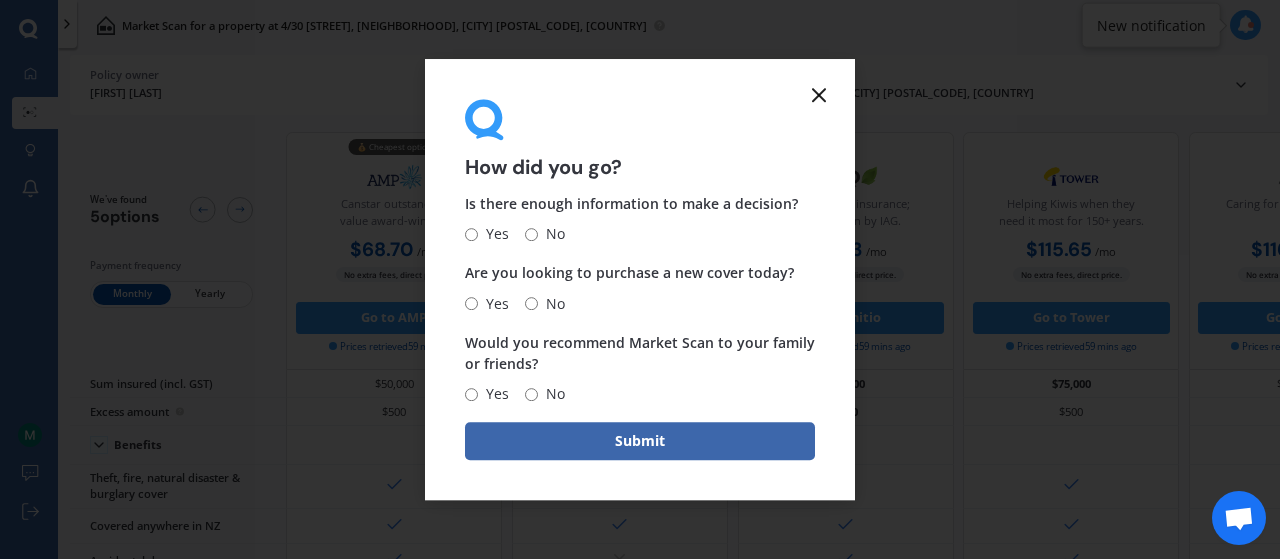 click at bounding box center (819, 95) 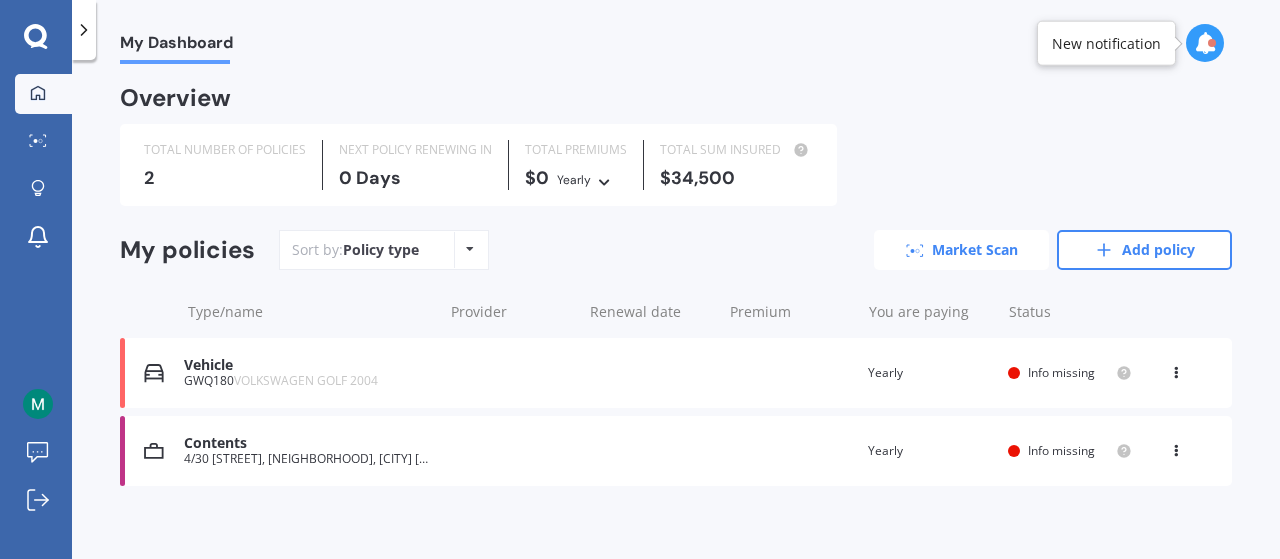 click on "Market Scan" at bounding box center (961, 250) 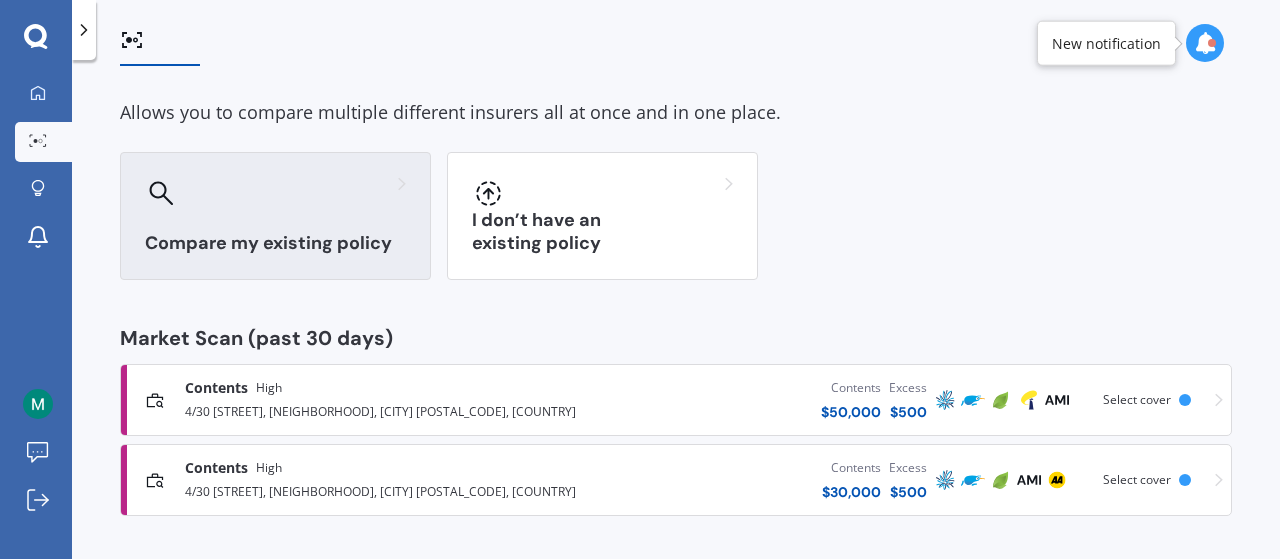 scroll, scrollTop: 80, scrollLeft: 0, axis: vertical 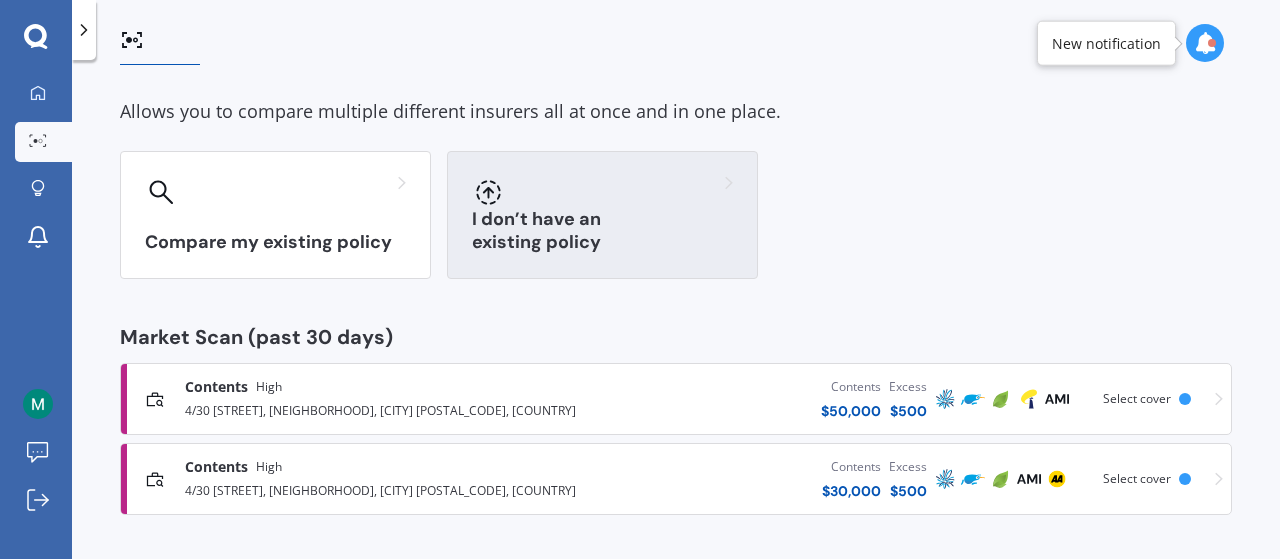 click on "I don’t have an existing policy" at bounding box center (602, 215) 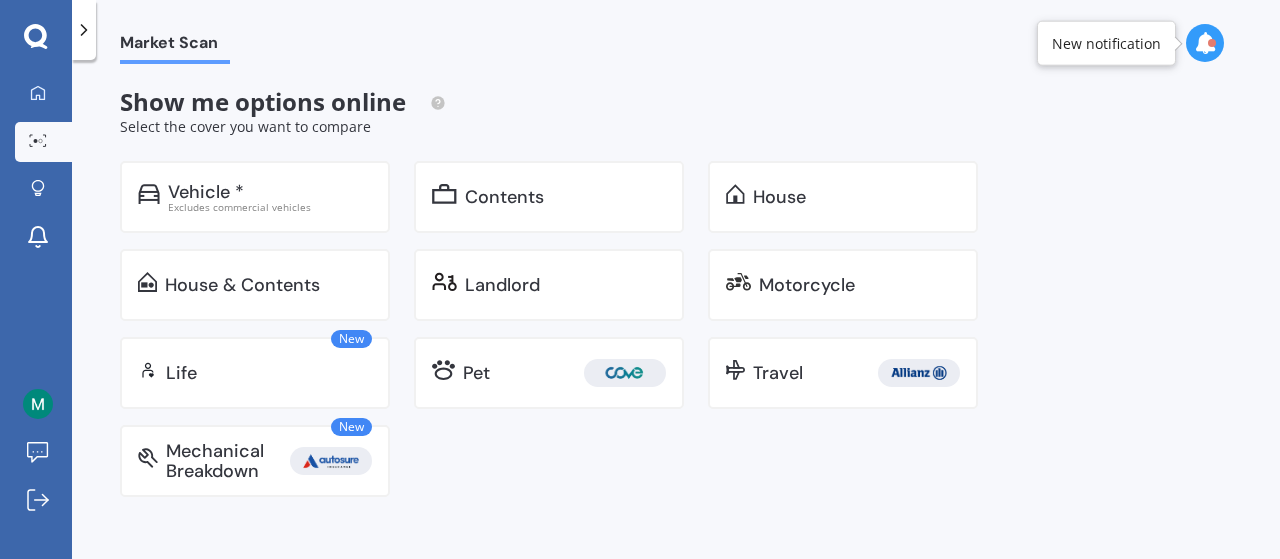 scroll, scrollTop: 0, scrollLeft: 0, axis: both 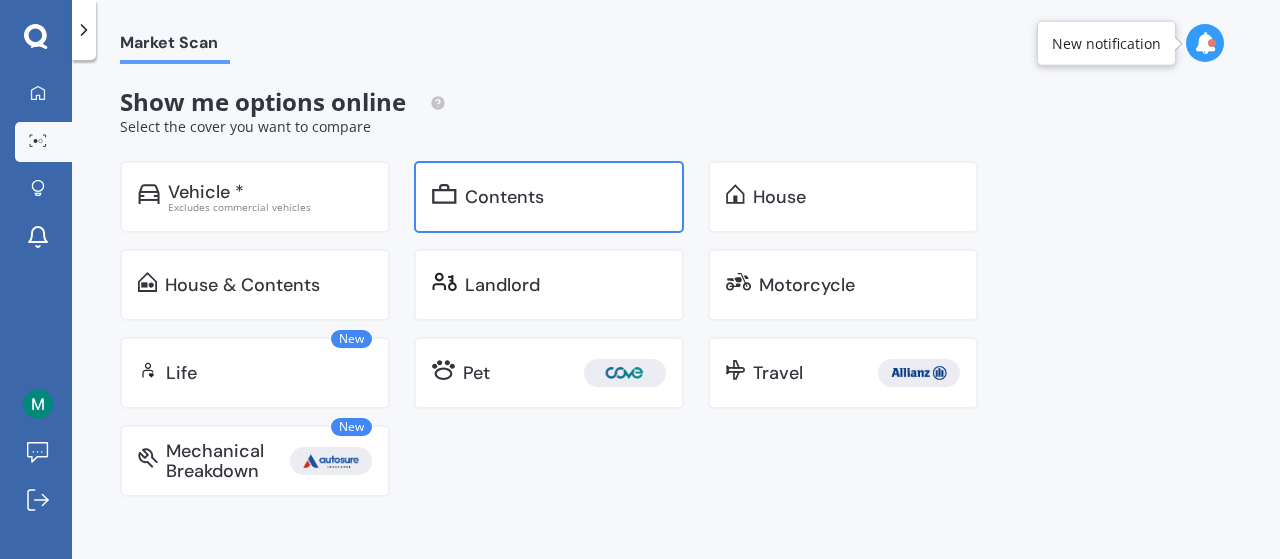 click on "Contents" at bounding box center [549, 197] 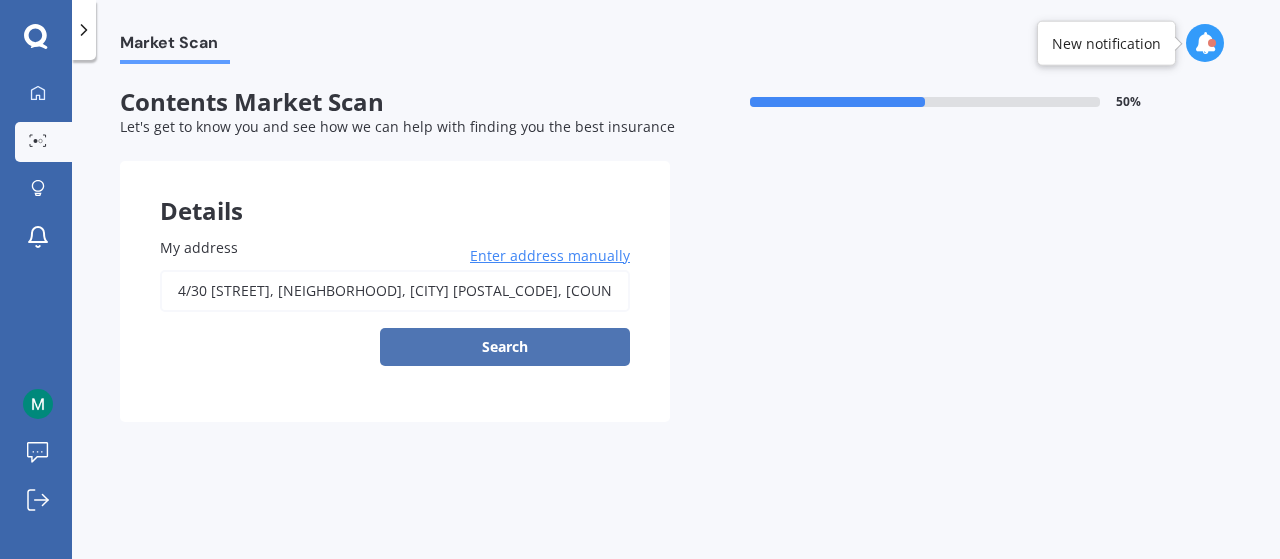 click on "Search" at bounding box center [505, 347] 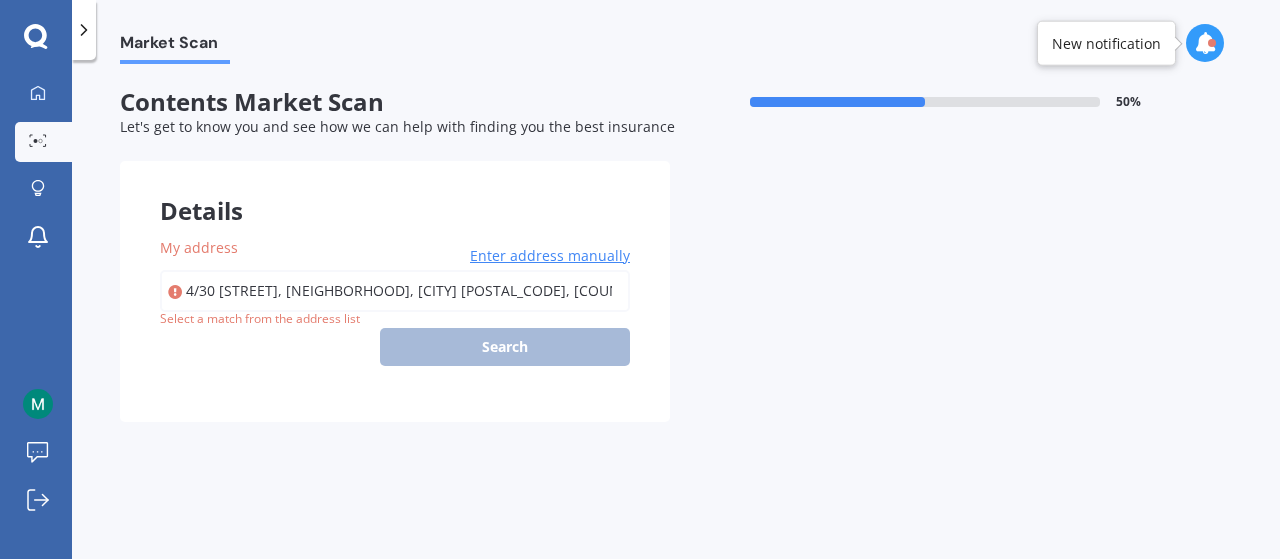 click on "4/30 [STREET], [NEIGHBORHOOD], [CITY] [POSTAL_CODE], [COUNTRY]" at bounding box center (395, 291) 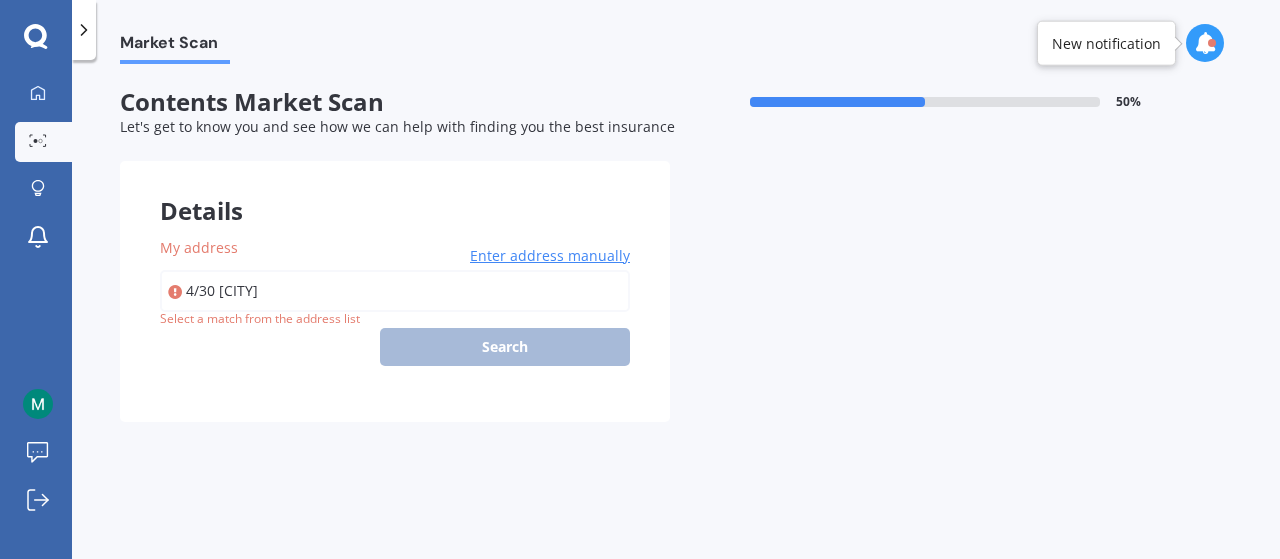 click on "Enter address manually" at bounding box center (550, 256) 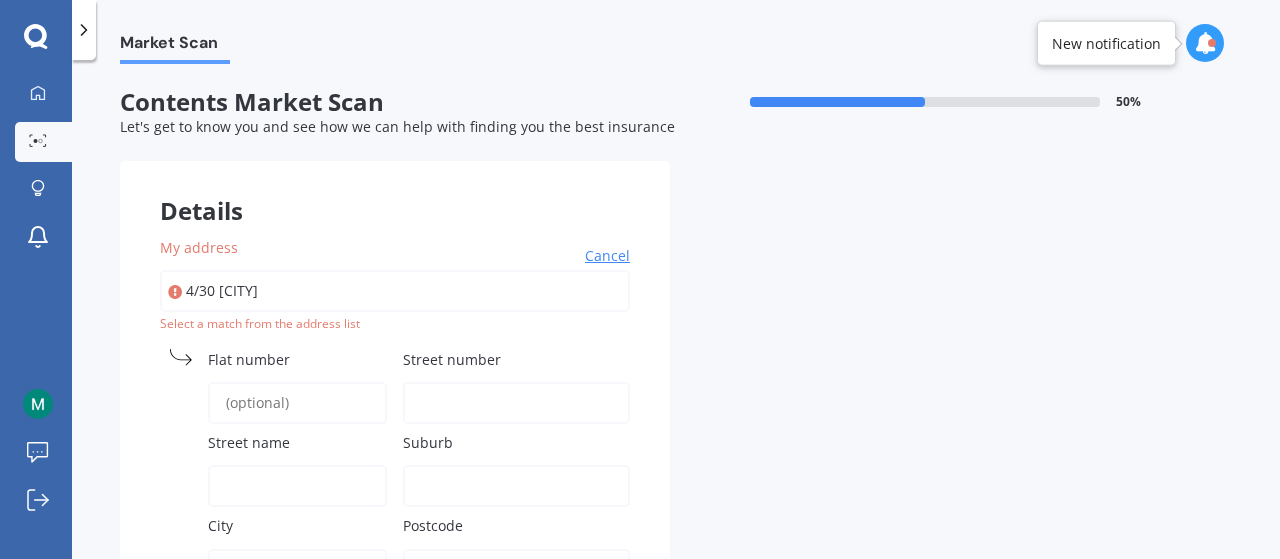 click on "4/30 [CITY]" at bounding box center (395, 291) 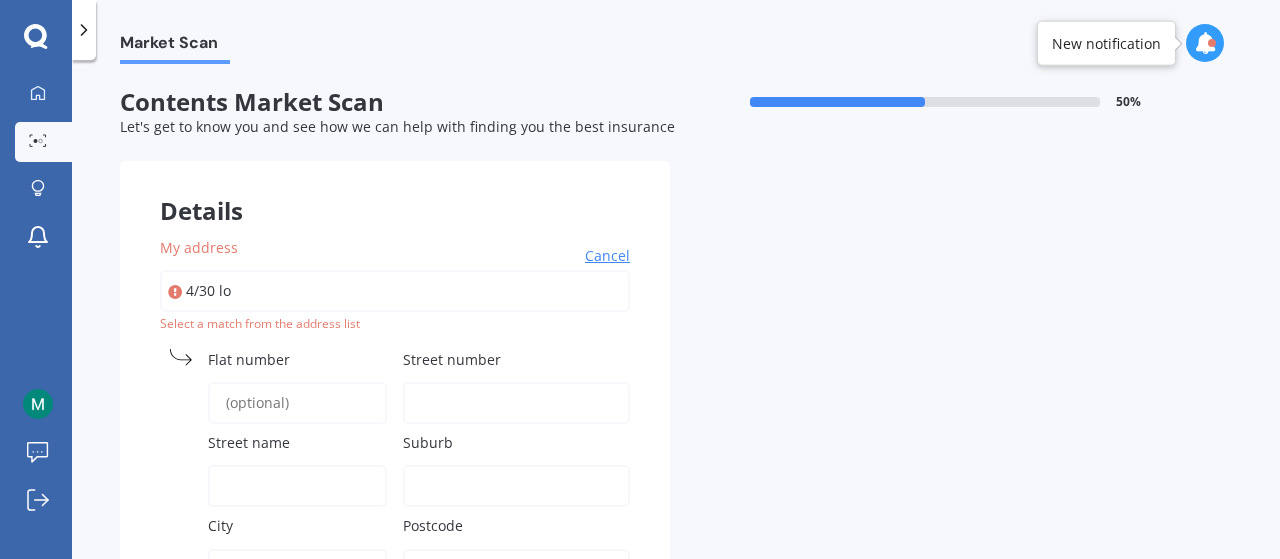 type on "4/30 l" 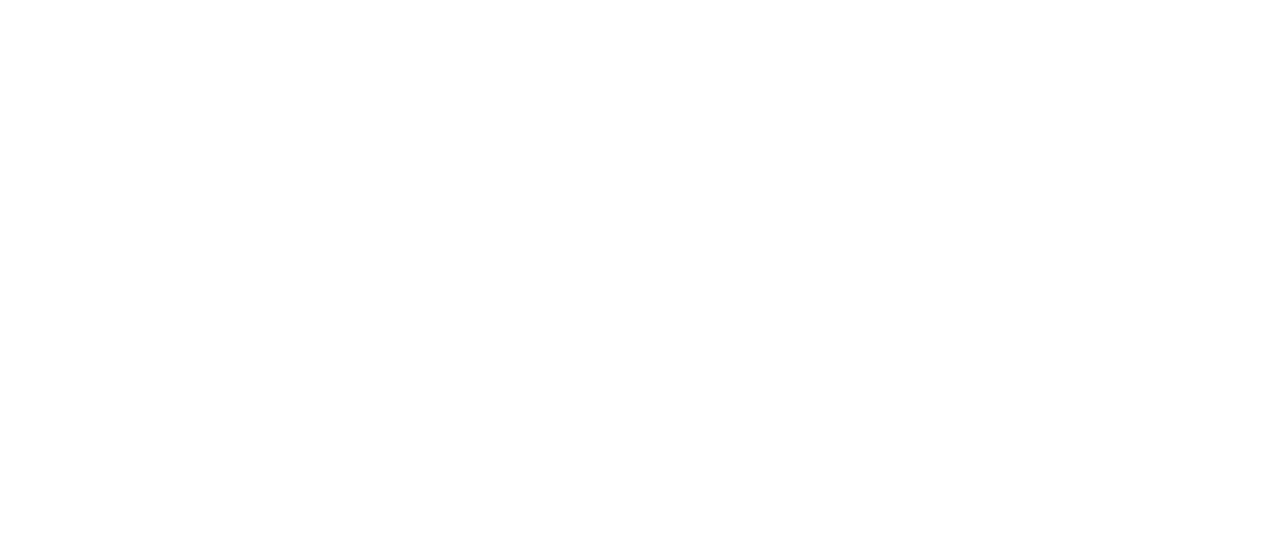 scroll, scrollTop: 0, scrollLeft: 0, axis: both 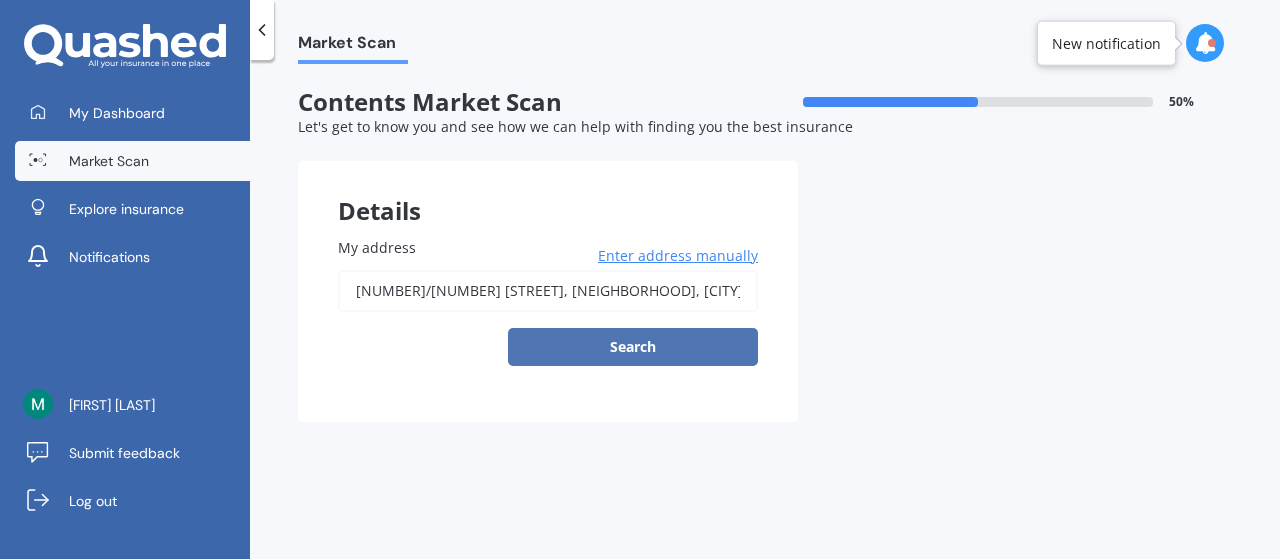 click on "Search" at bounding box center [633, 347] 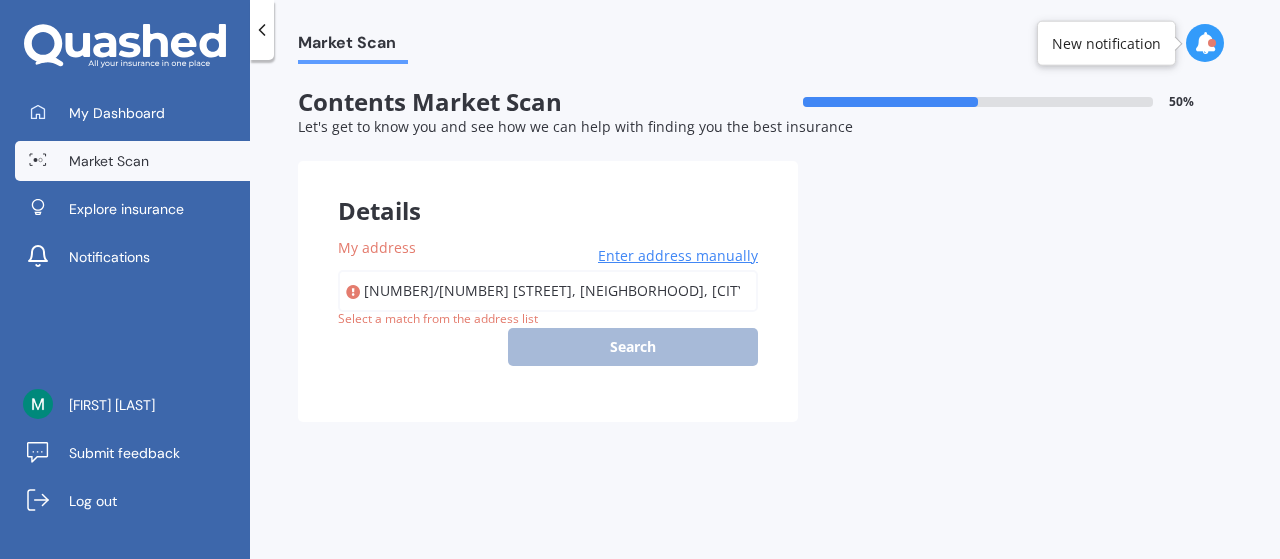 scroll, scrollTop: 0, scrollLeft: 32, axis: horizontal 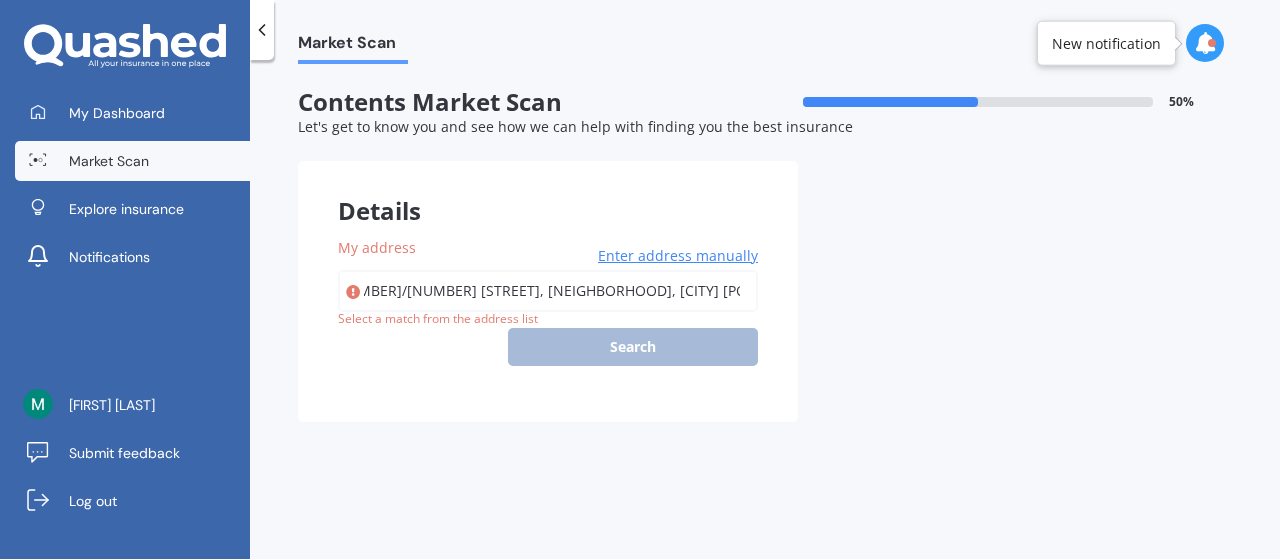 click on "4/30 [STREET], [NEIGHBORHOOD], [CITY] [POSTAL_CODE], [COUNTRY]" at bounding box center [548, 291] 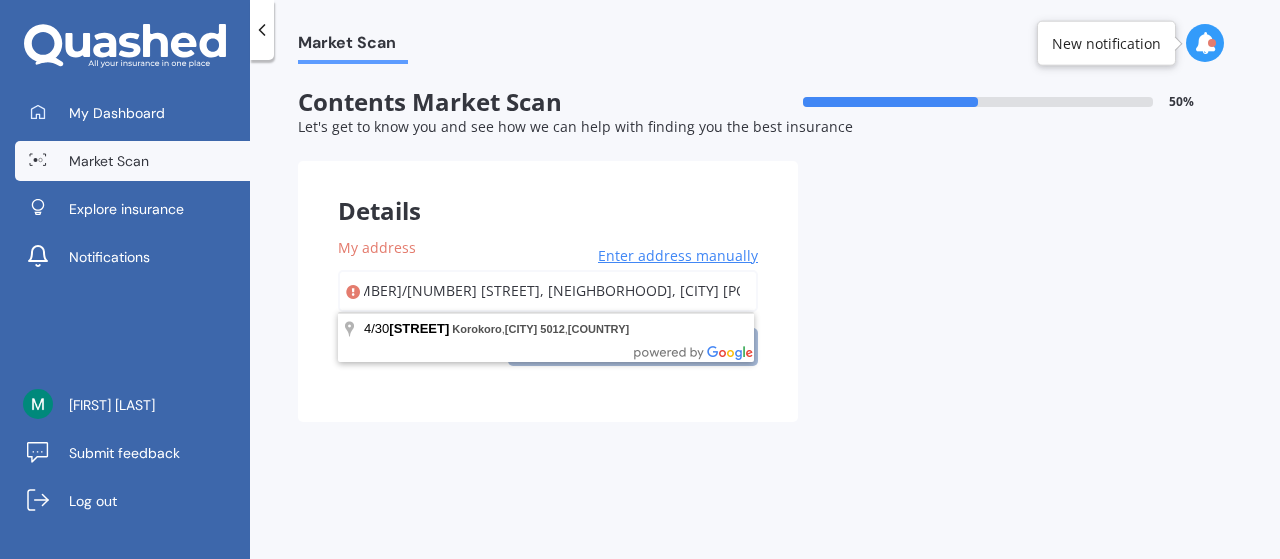click on "4/30 [STREET], [NEIGHBORHOOD], [CITY] [POSTAL_CODE], [COUNTRY]" at bounding box center (548, 291) 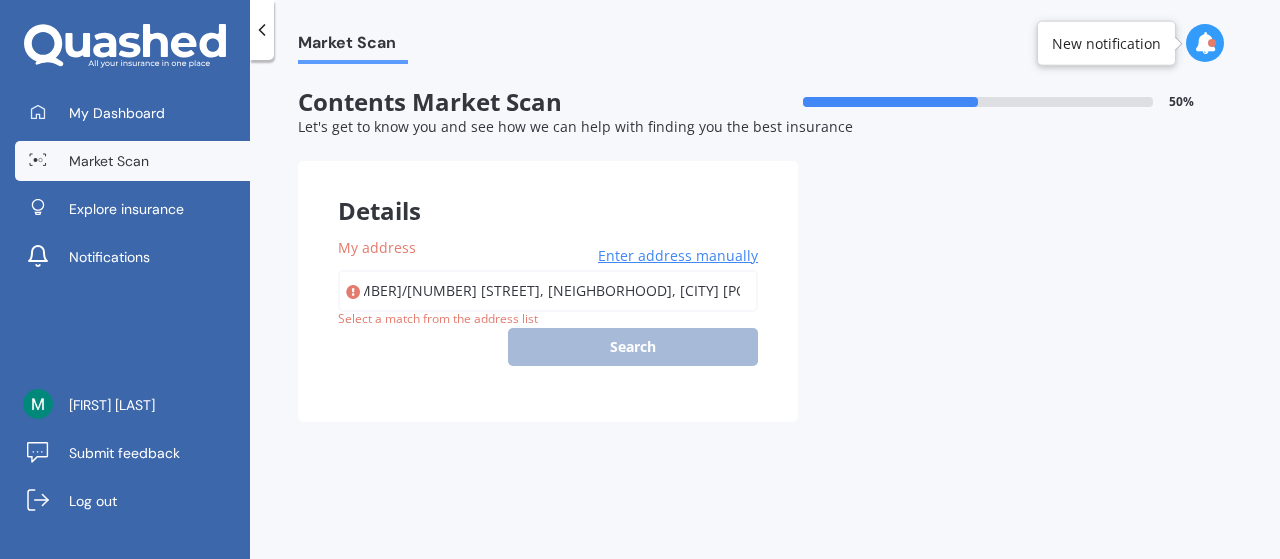 scroll, scrollTop: 0, scrollLeft: 0, axis: both 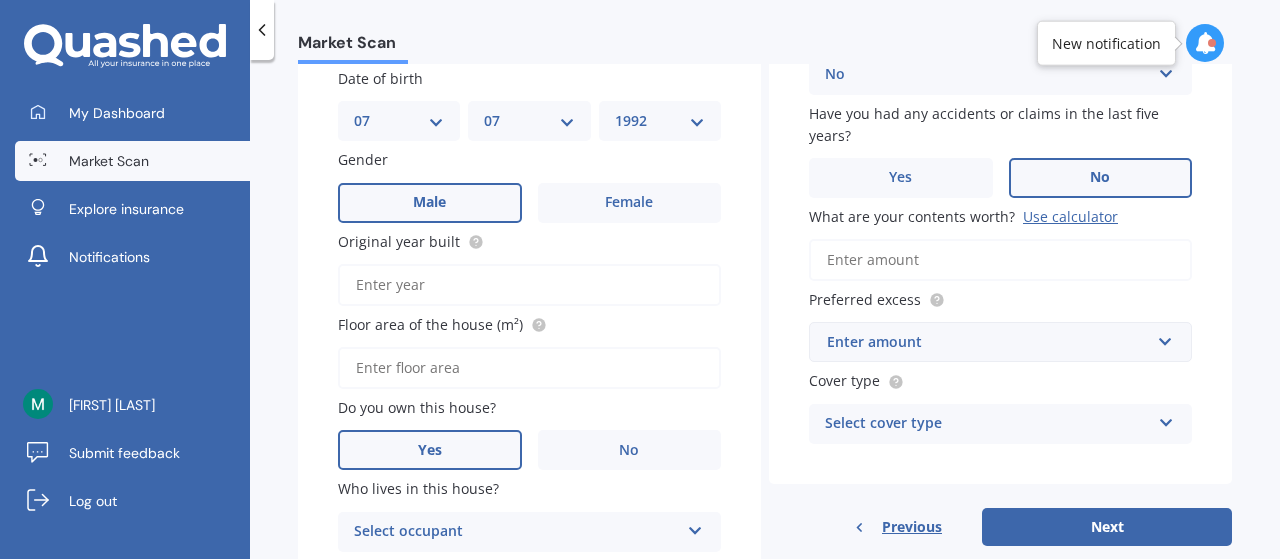 click on "Original year built" at bounding box center [529, 285] 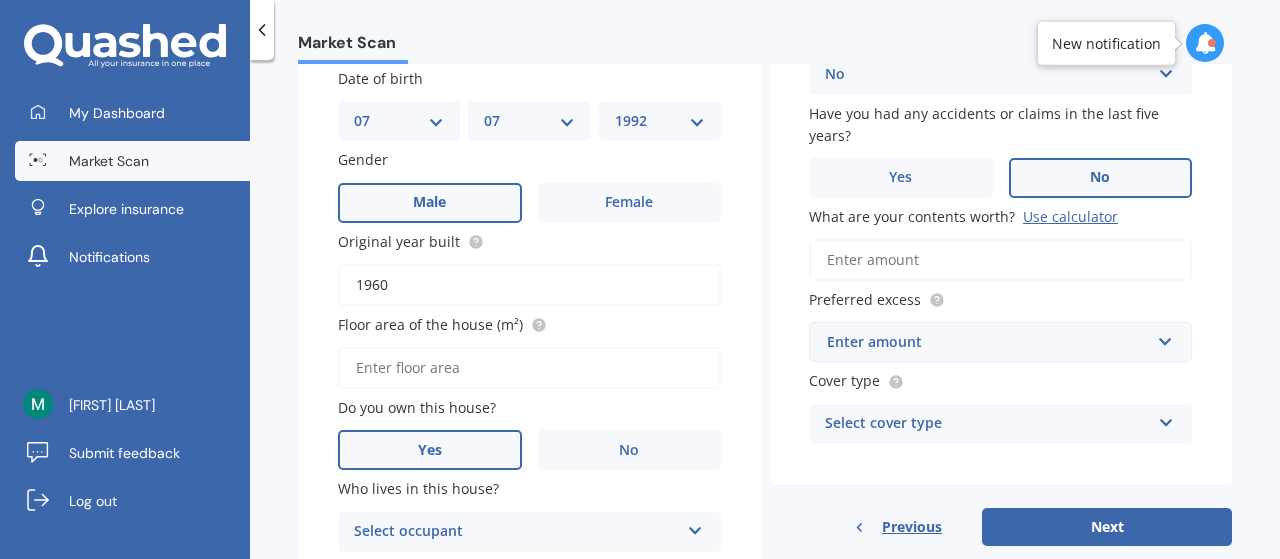 click on "Floor area of the house (m²)" at bounding box center (529, 368) 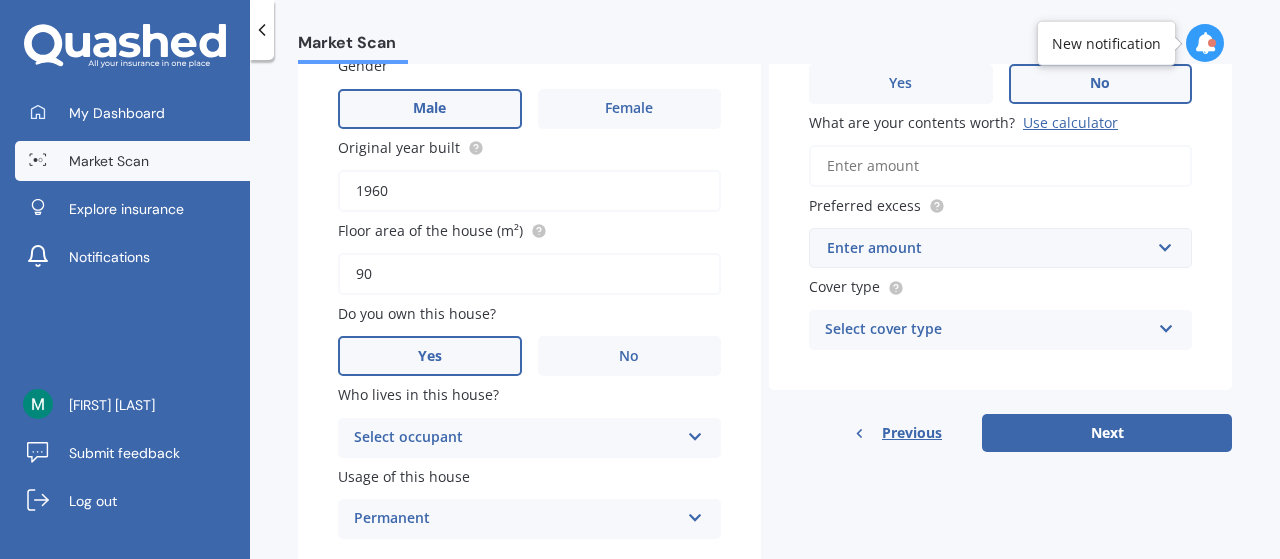 scroll, scrollTop: 413, scrollLeft: 0, axis: vertical 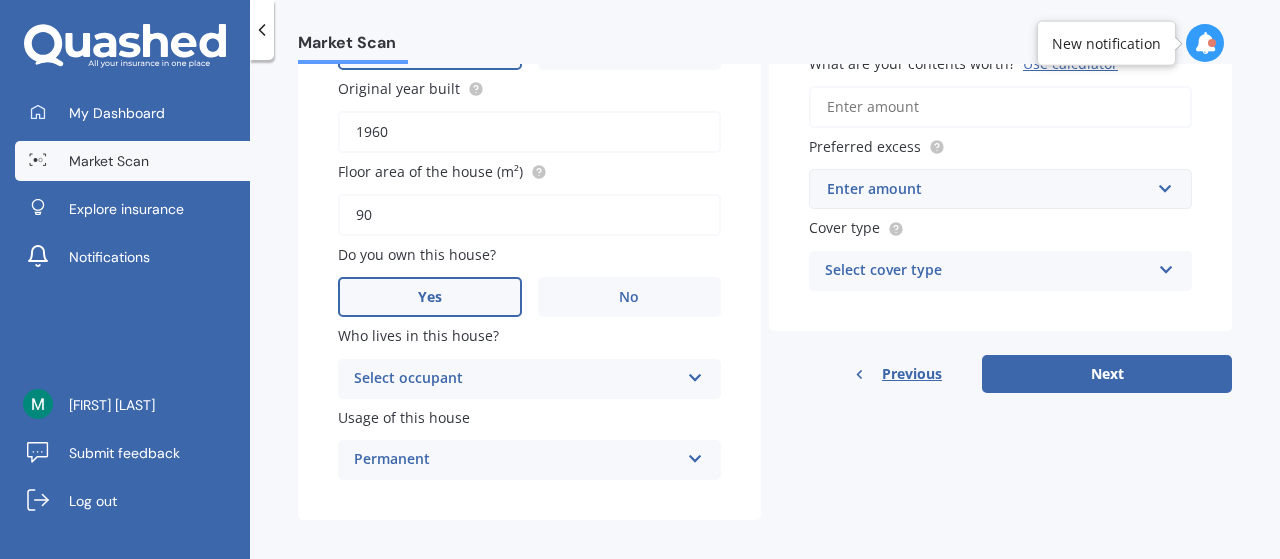 click on "Select occupant Owner" at bounding box center [529, 379] 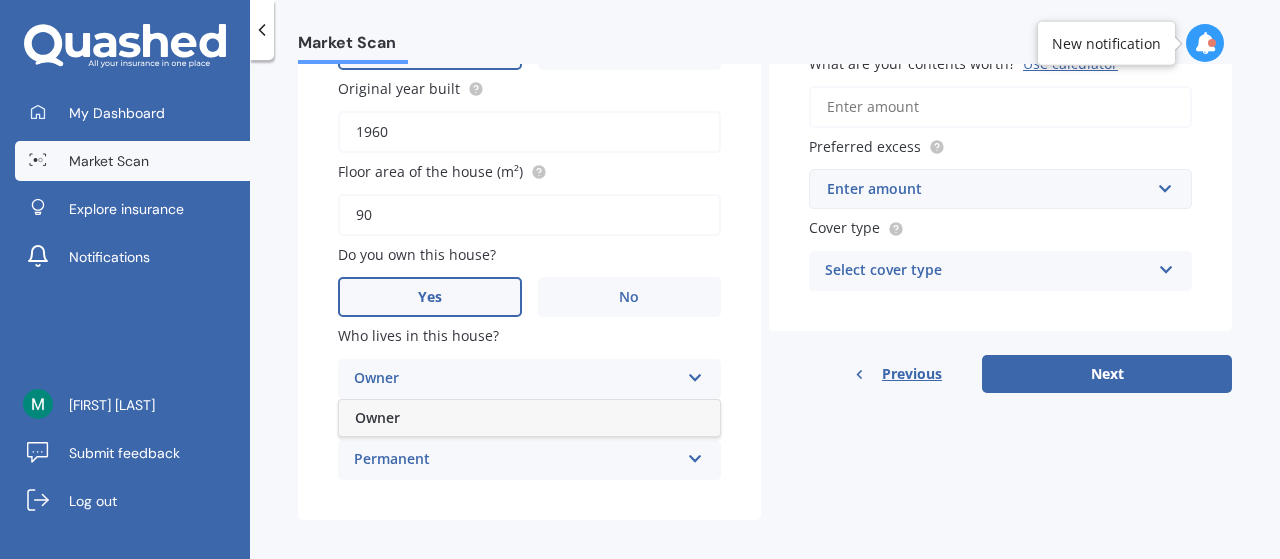 click on "Owner" at bounding box center [529, 418] 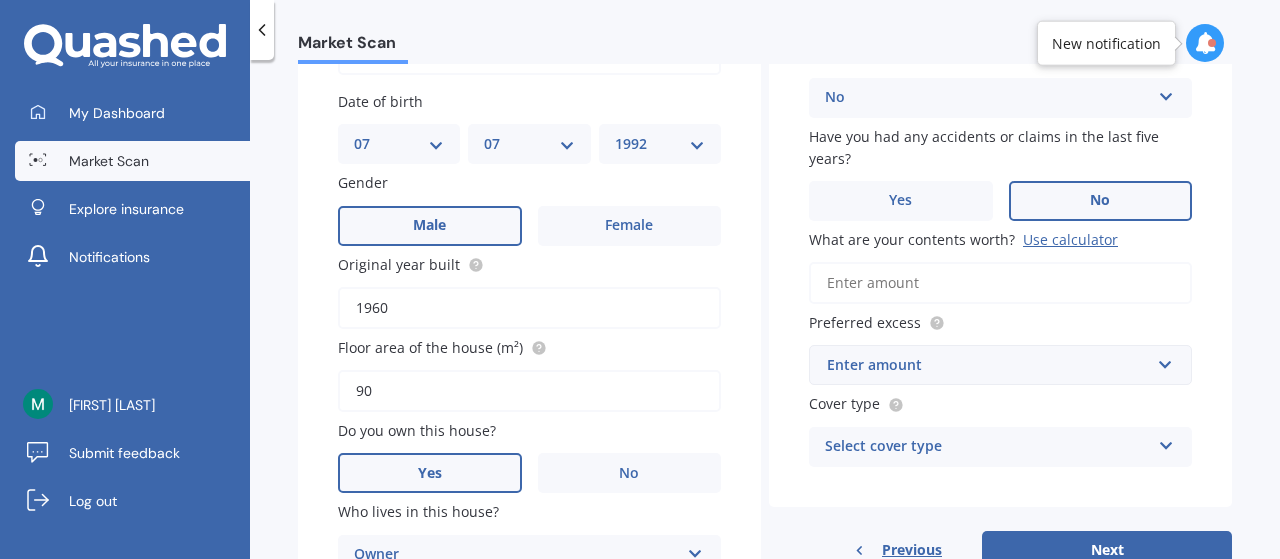 scroll, scrollTop: 246, scrollLeft: 0, axis: vertical 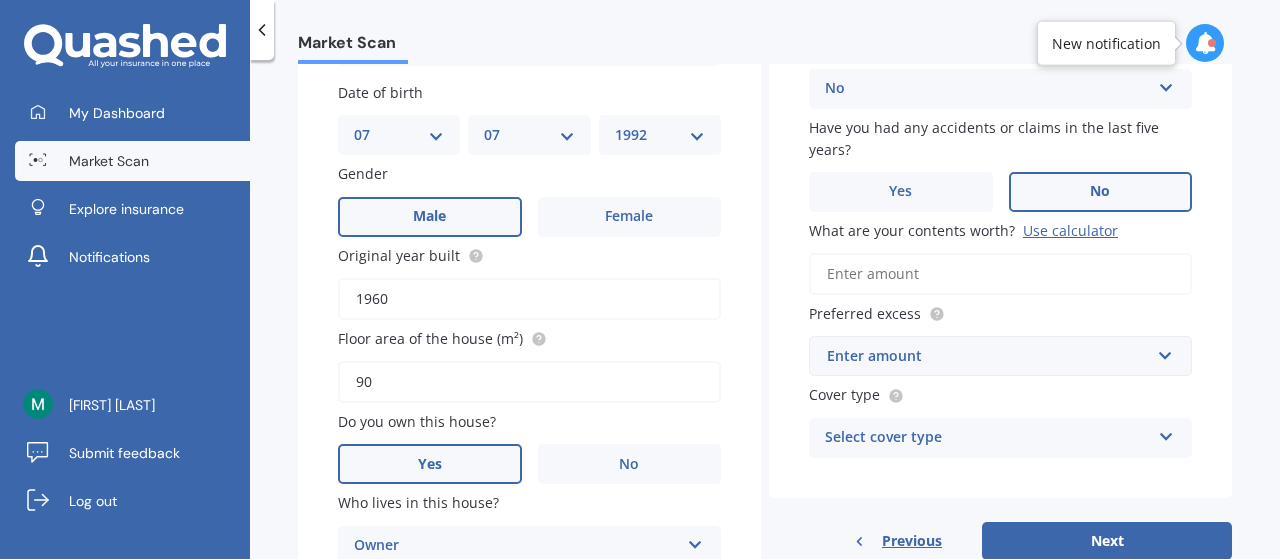 click on "Use calculator" at bounding box center (1070, 230) 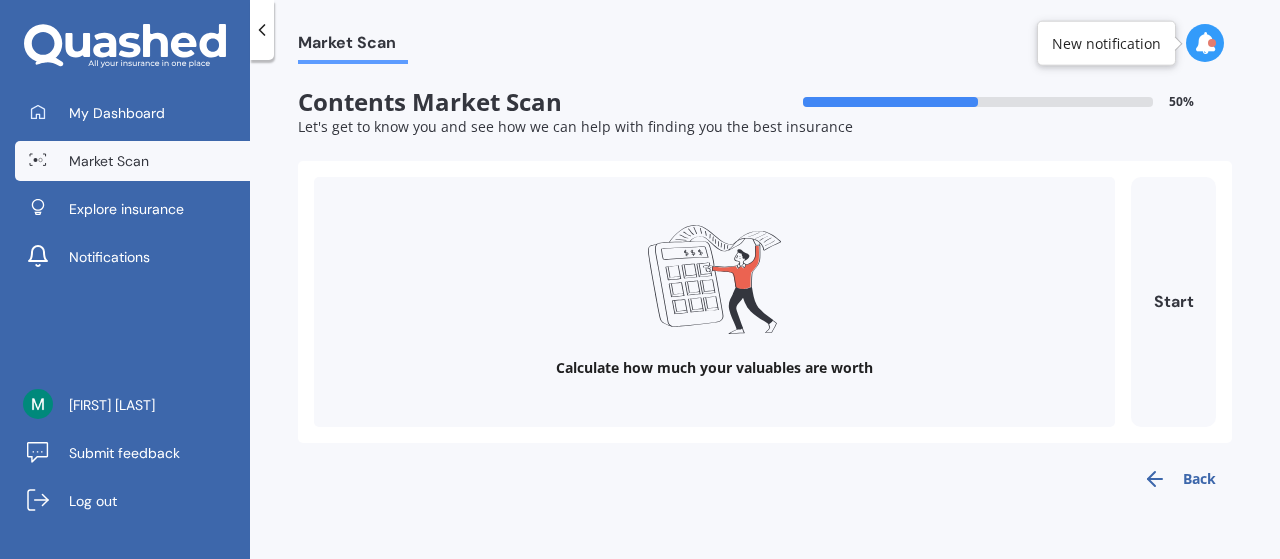scroll, scrollTop: 0, scrollLeft: 0, axis: both 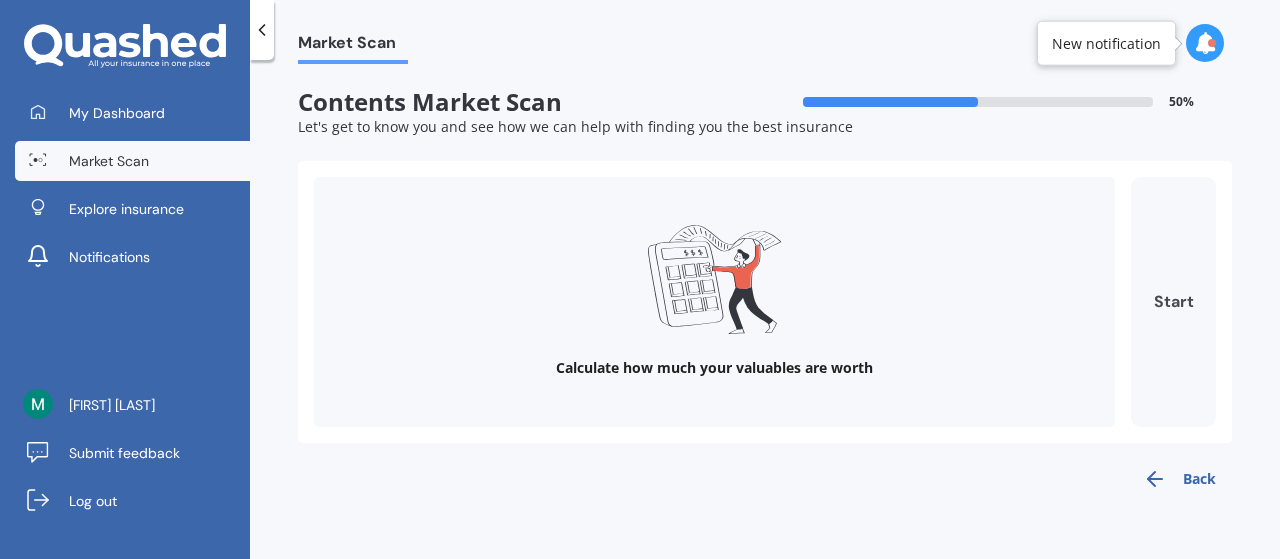 click on "Start" at bounding box center (1173, 302) 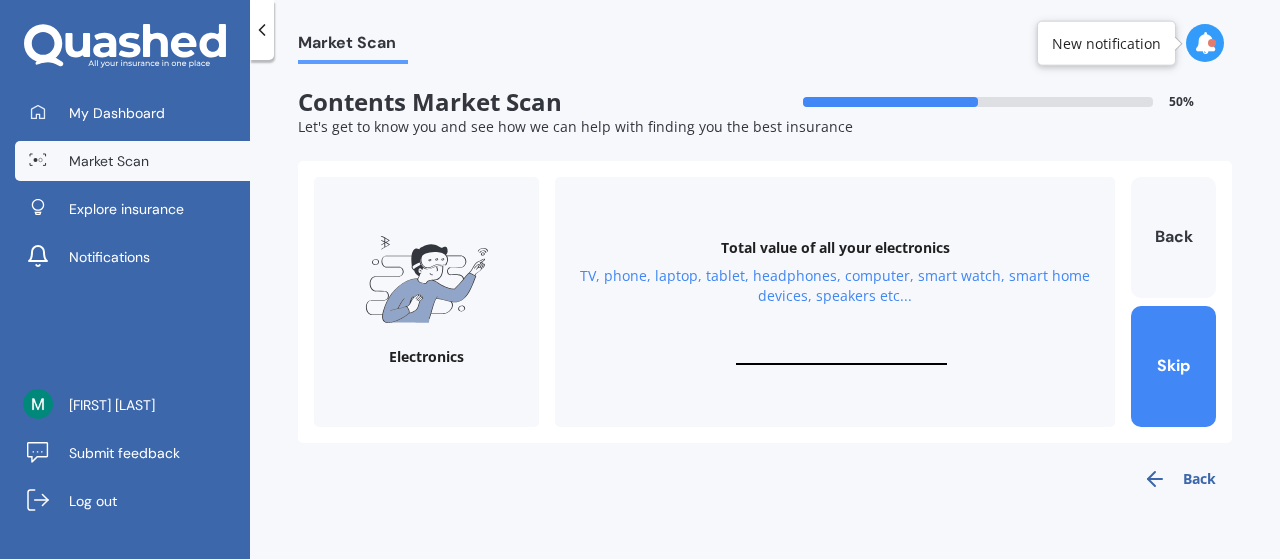 click on "Back" at bounding box center [1179, 479] 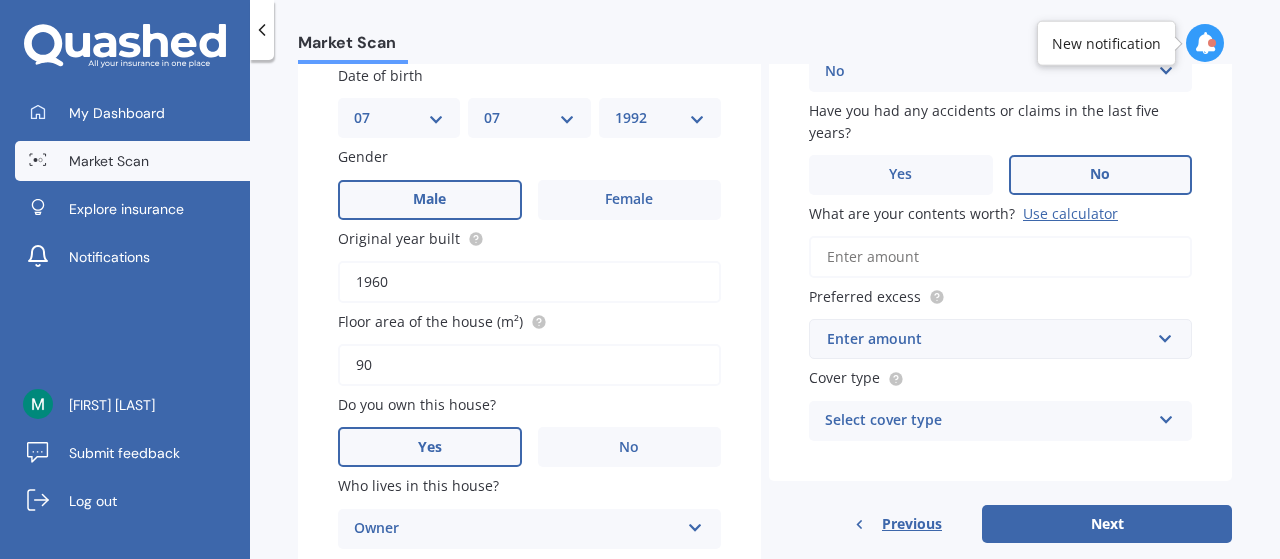 scroll, scrollTop: 296, scrollLeft: 0, axis: vertical 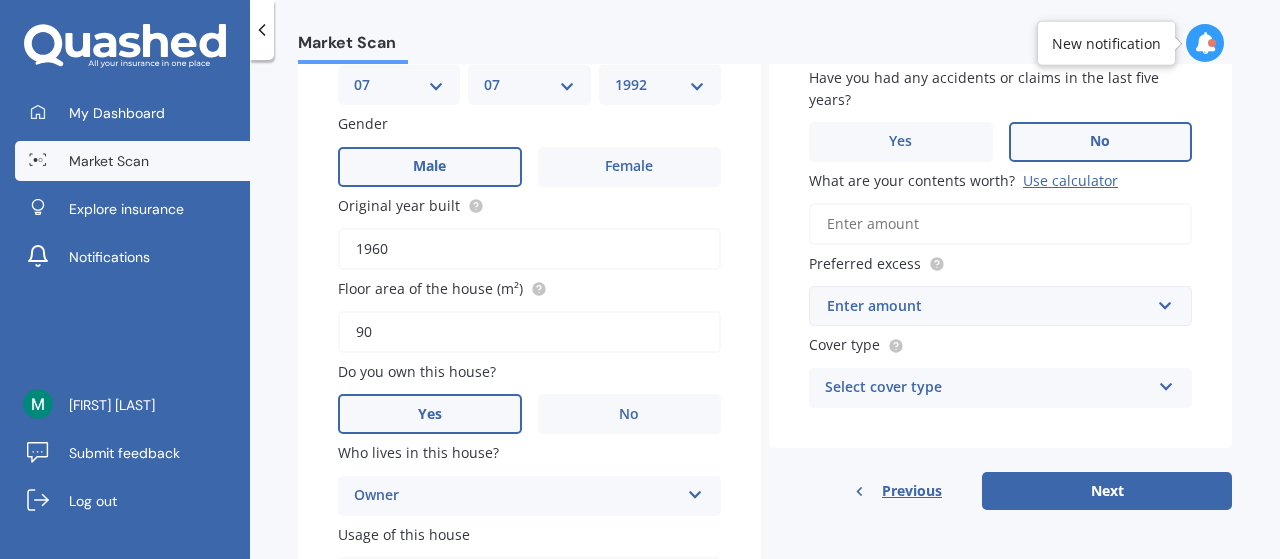 click on "What are your contents worth? Use calculator" at bounding box center [1000, 224] 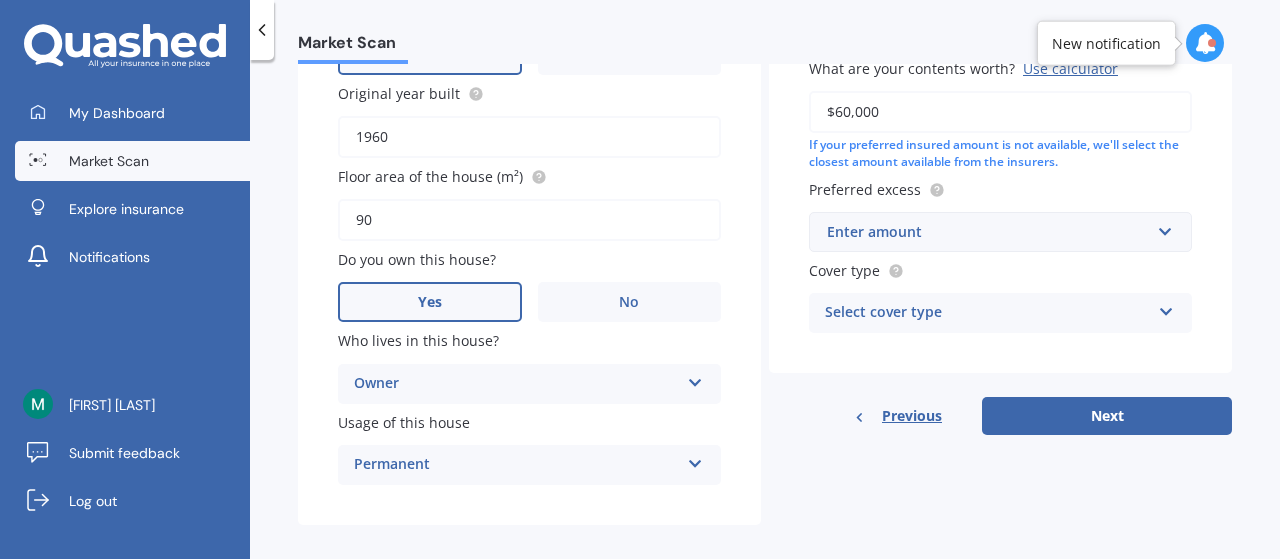 scroll, scrollTop: 423, scrollLeft: 0, axis: vertical 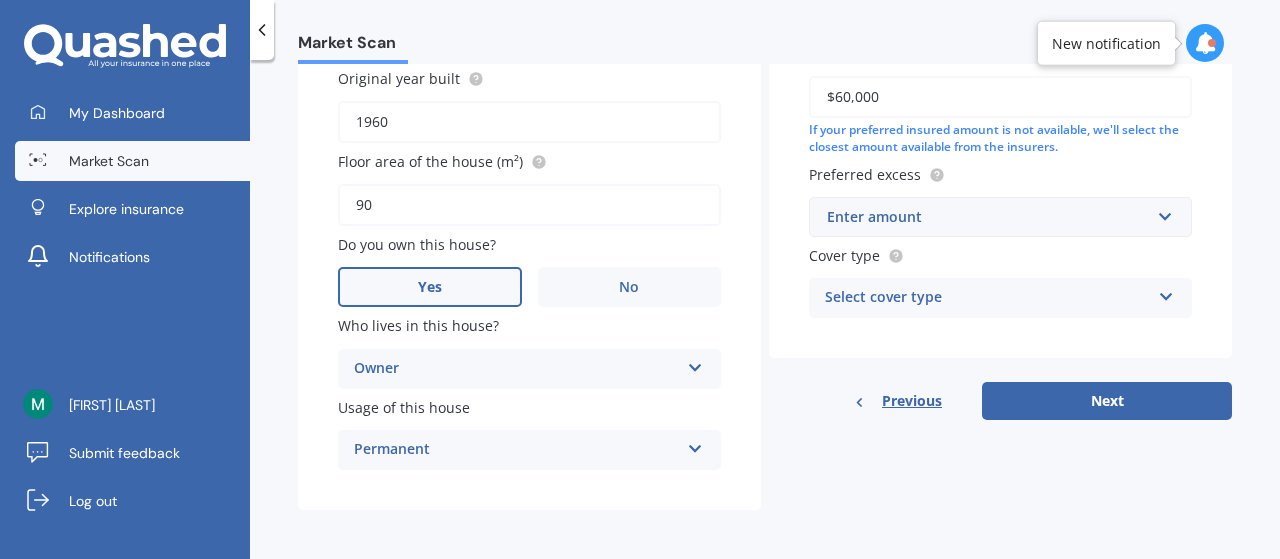 type on "$60,000" 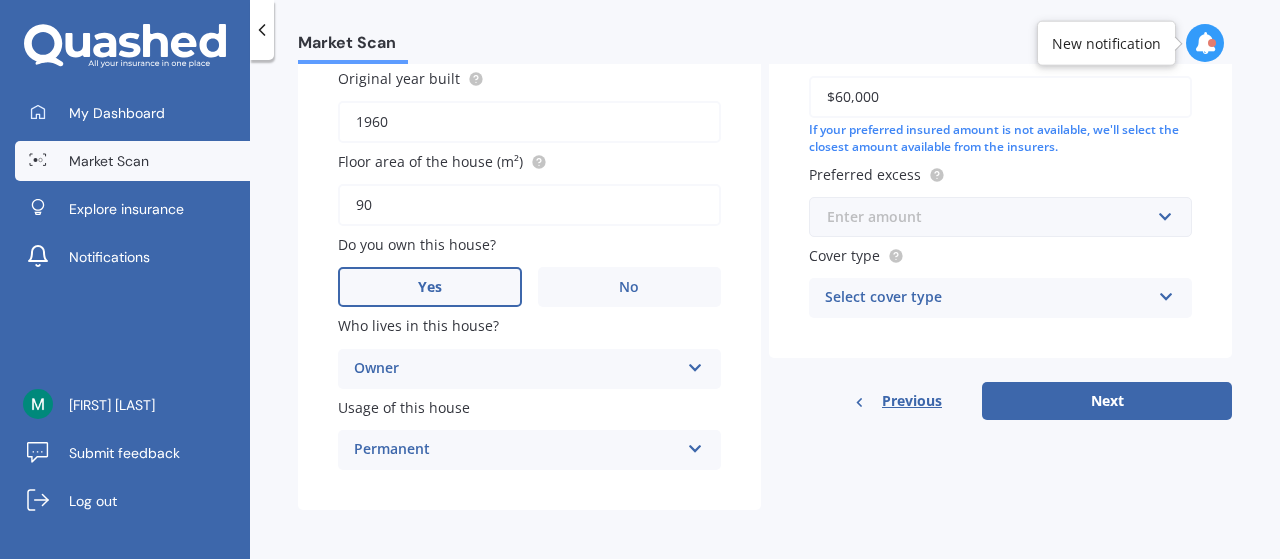 click at bounding box center [993, 217] 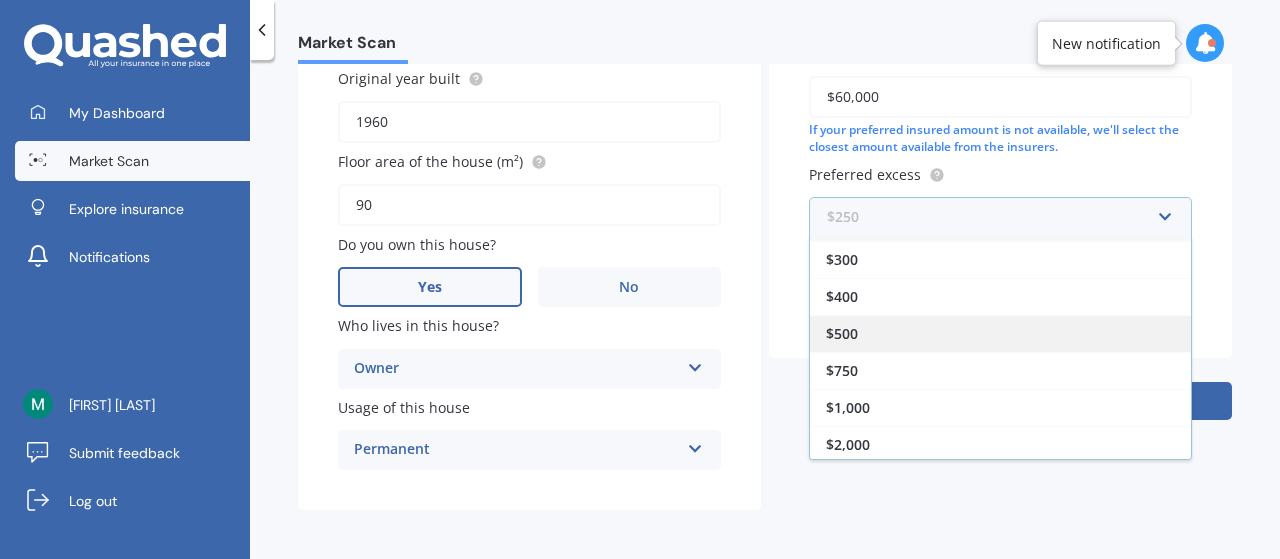 scroll, scrollTop: 0, scrollLeft: 0, axis: both 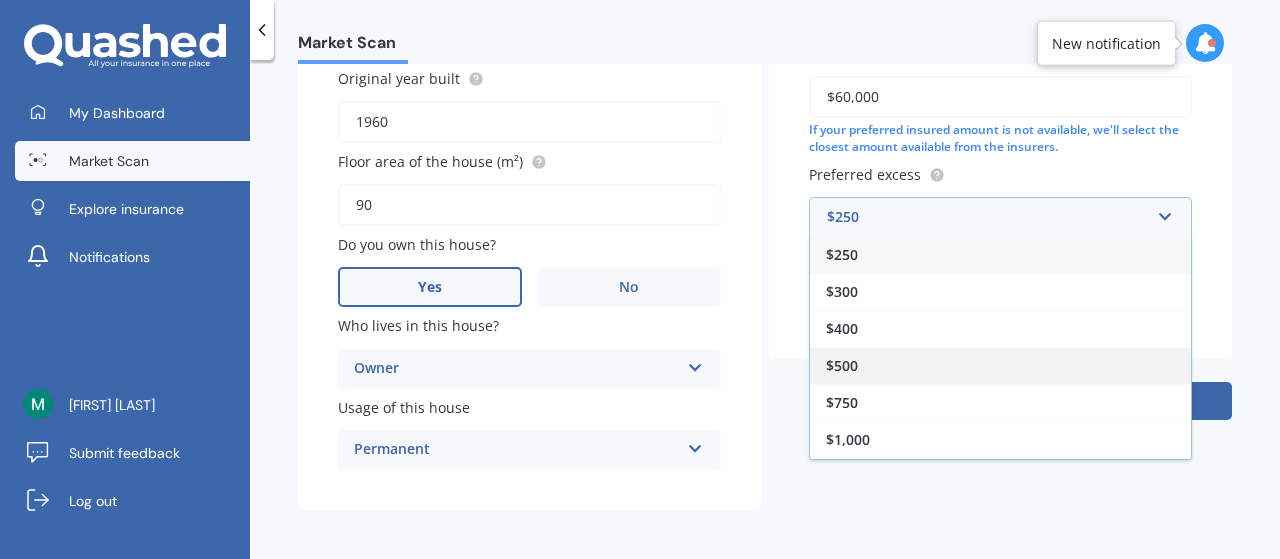 click on "$500" at bounding box center [1000, 365] 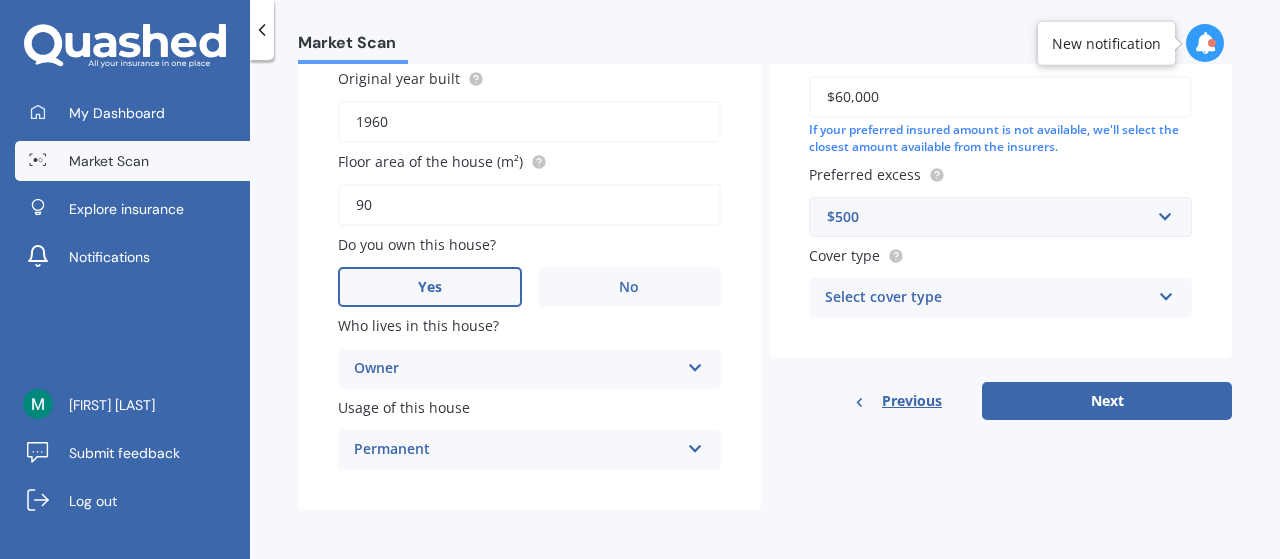 click on "Select cover type" at bounding box center (987, 298) 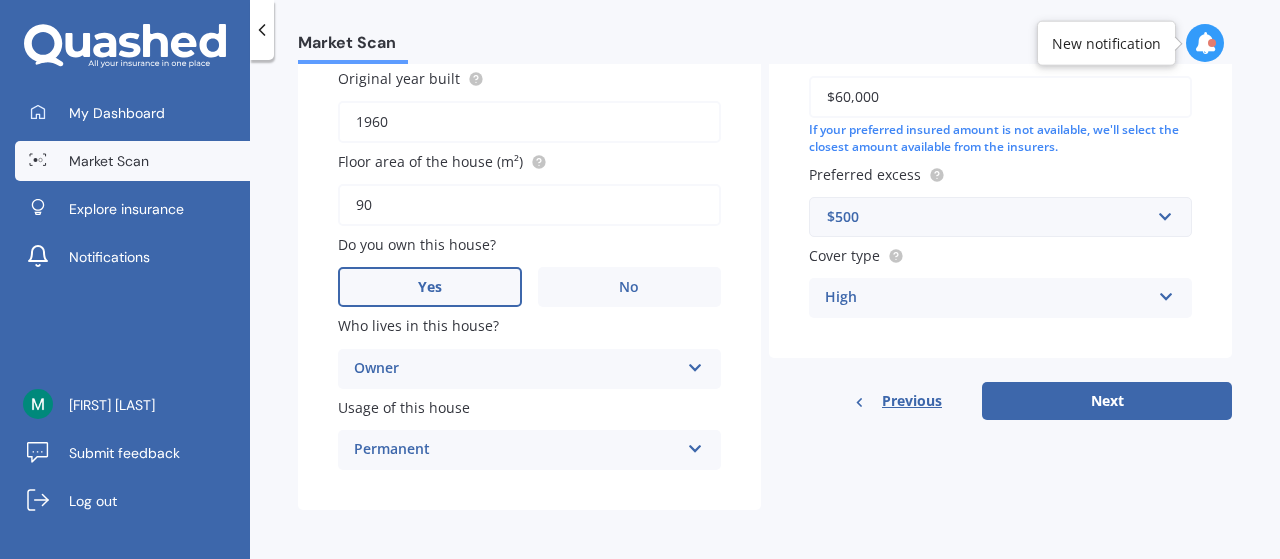 click on "Cover type" at bounding box center (996, 255) 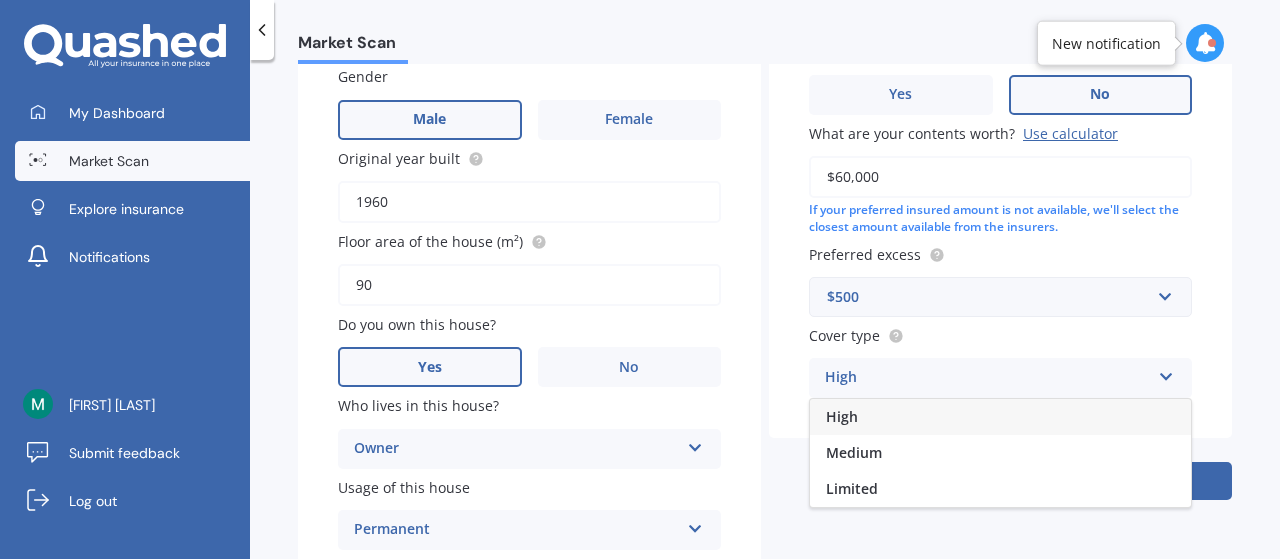 scroll, scrollTop: 380, scrollLeft: 0, axis: vertical 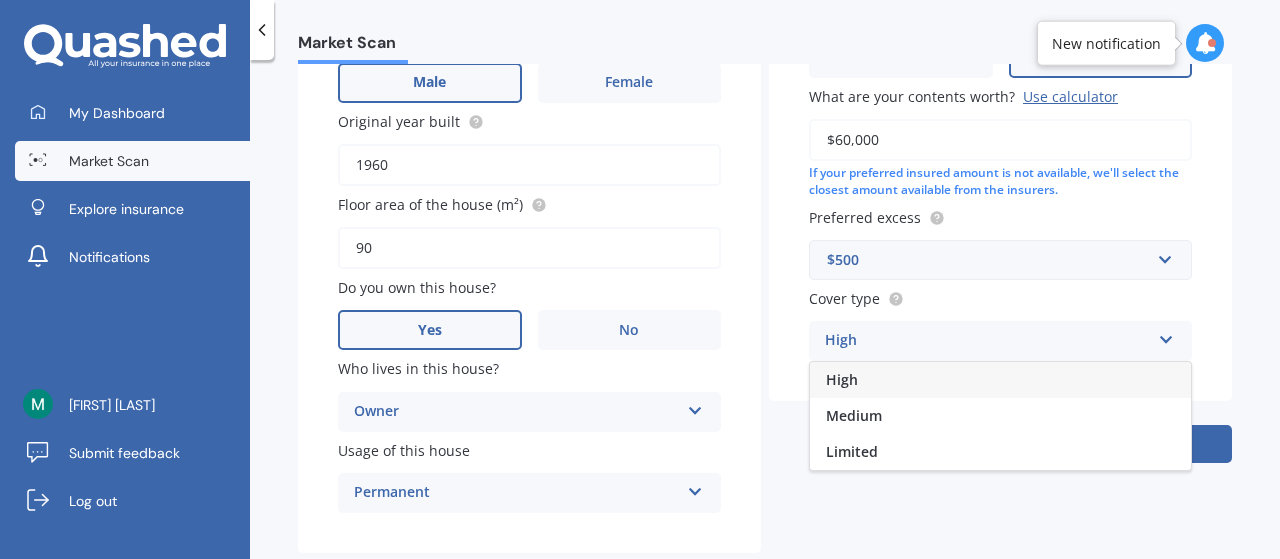 click on "High" at bounding box center (1000, 380) 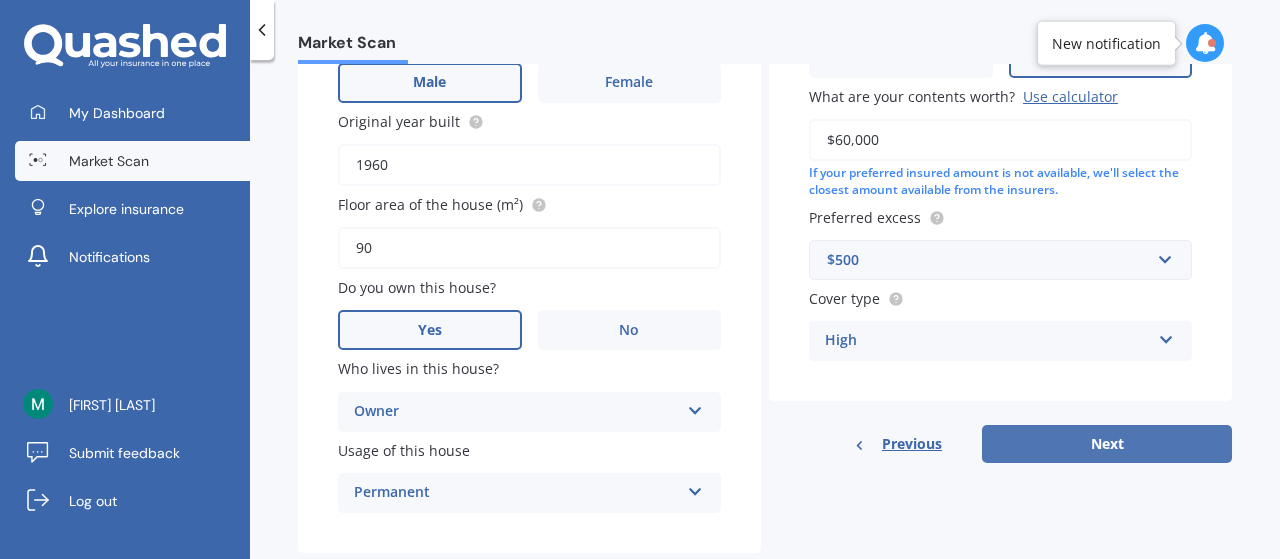 click on "Next" at bounding box center [1107, 444] 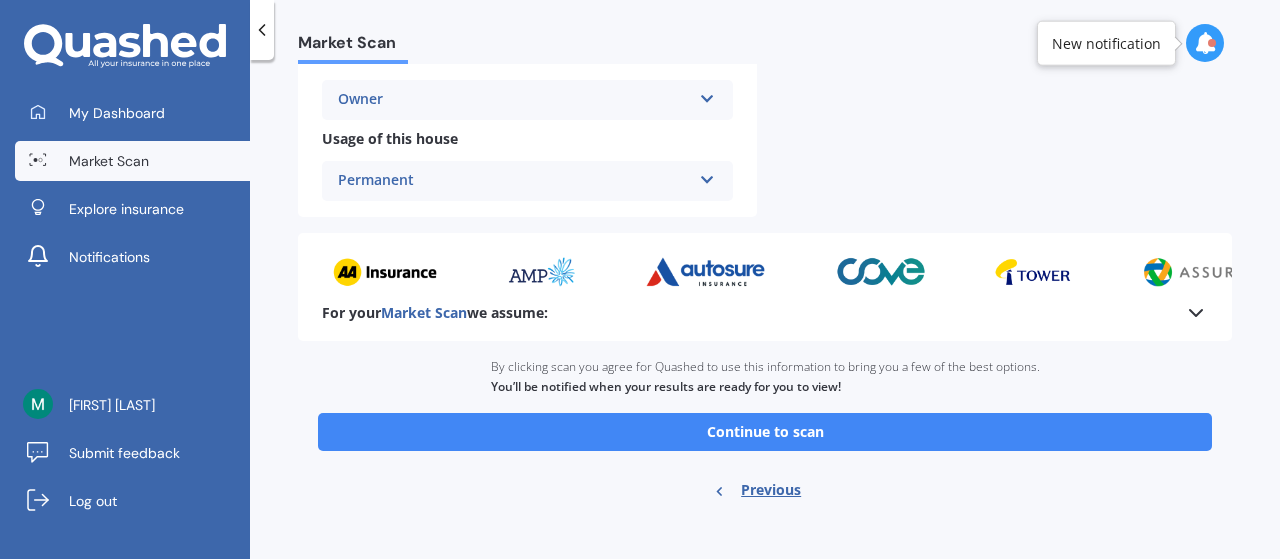 scroll, scrollTop: 640, scrollLeft: 0, axis: vertical 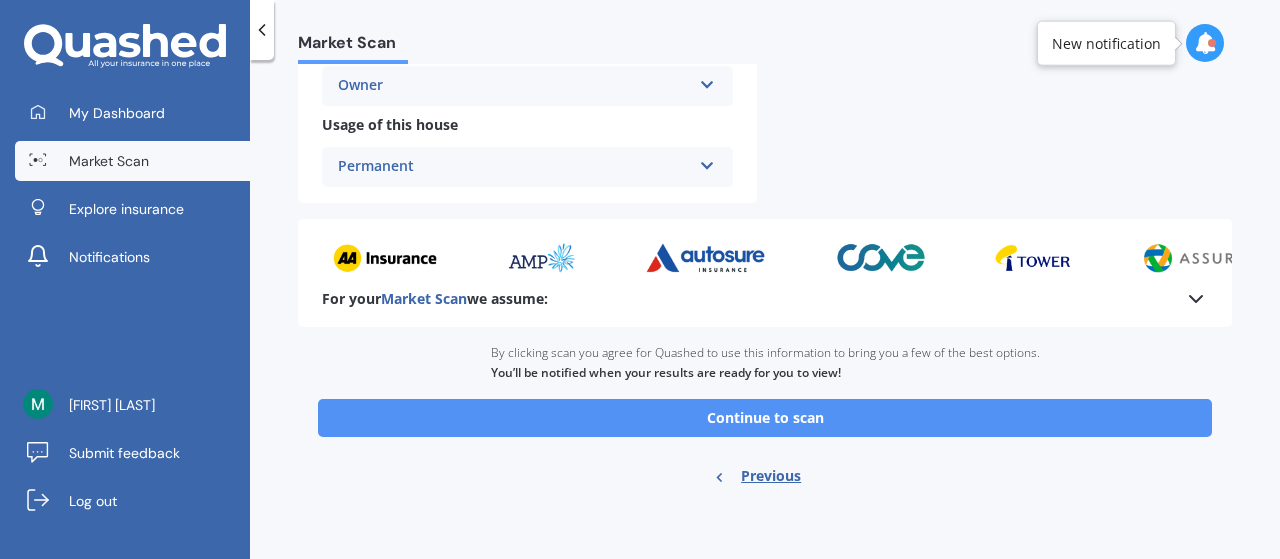 click on "Continue to scan" at bounding box center (765, 418) 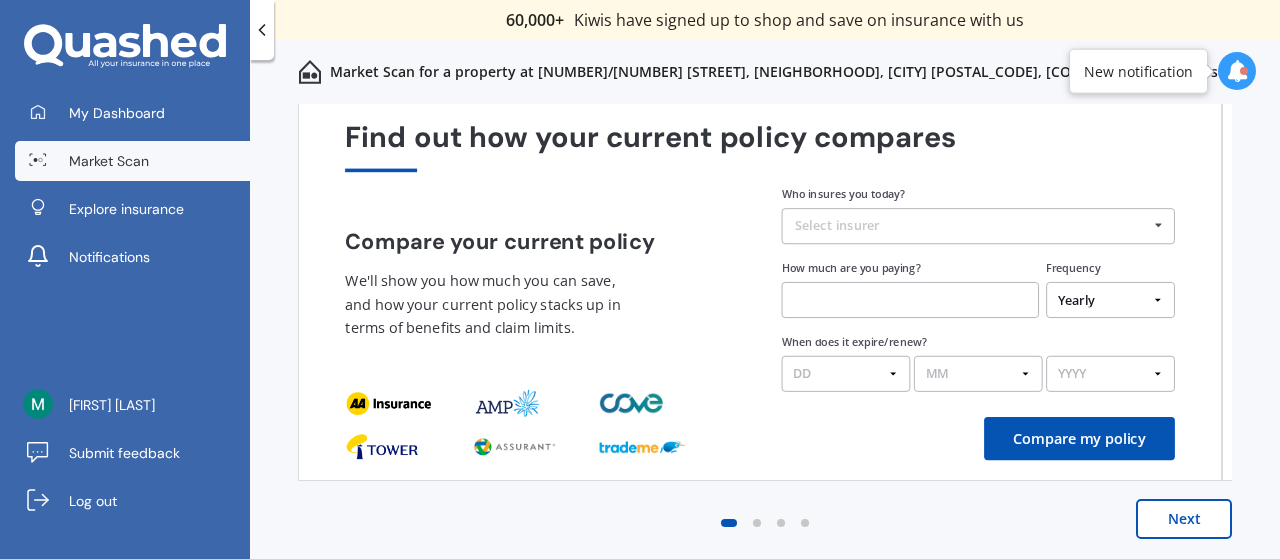 scroll, scrollTop: 0, scrollLeft: 0, axis: both 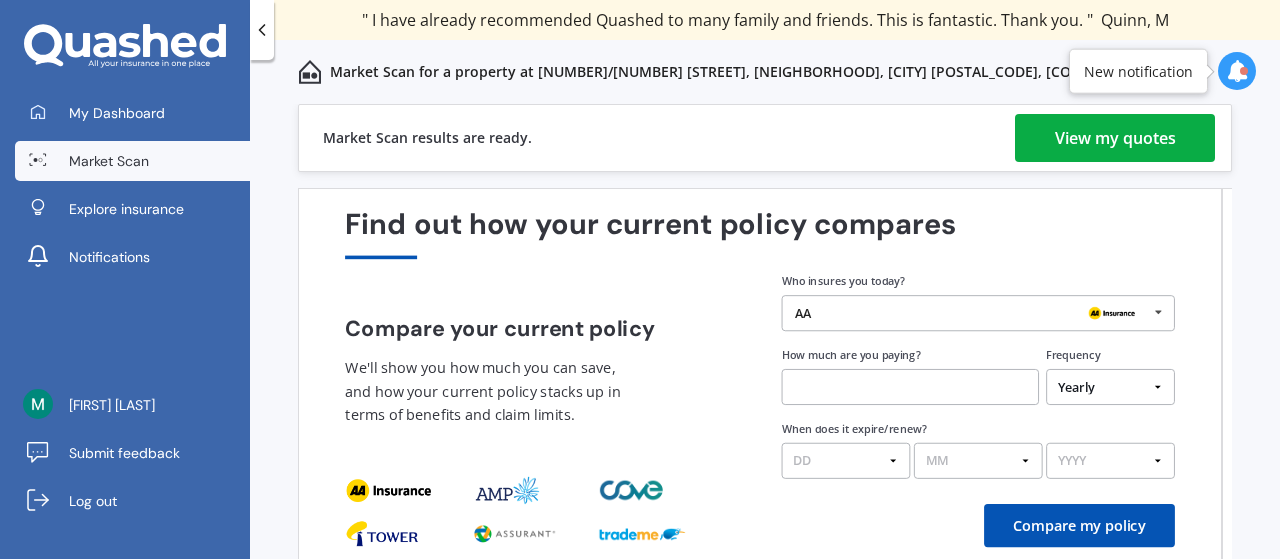 click on "View my quotes" at bounding box center [1115, 138] 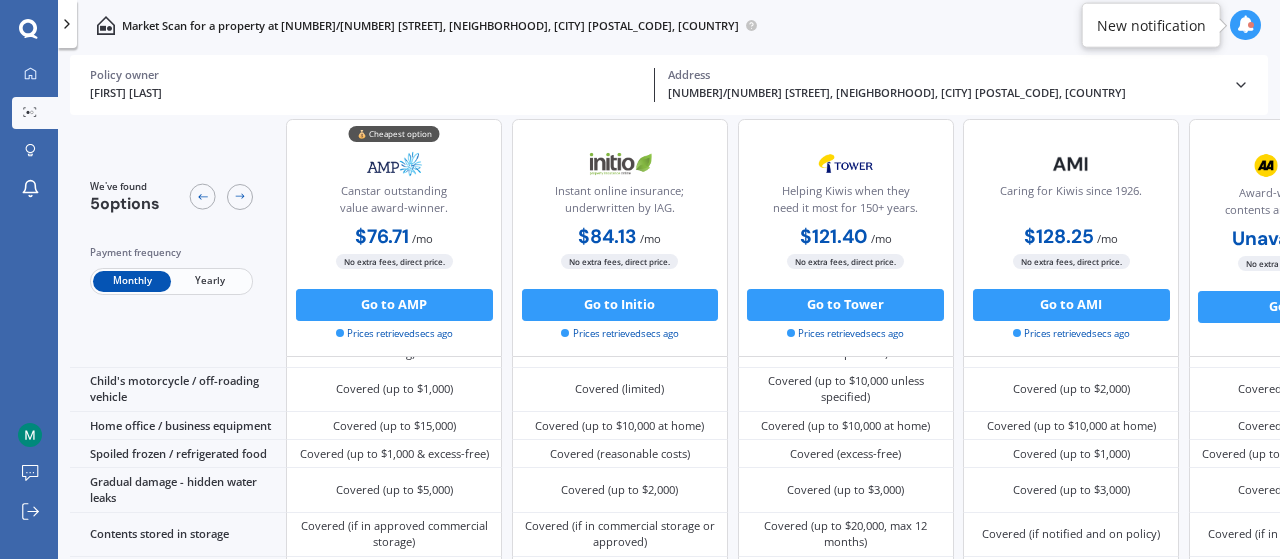 scroll, scrollTop: 962, scrollLeft: 0, axis: vertical 